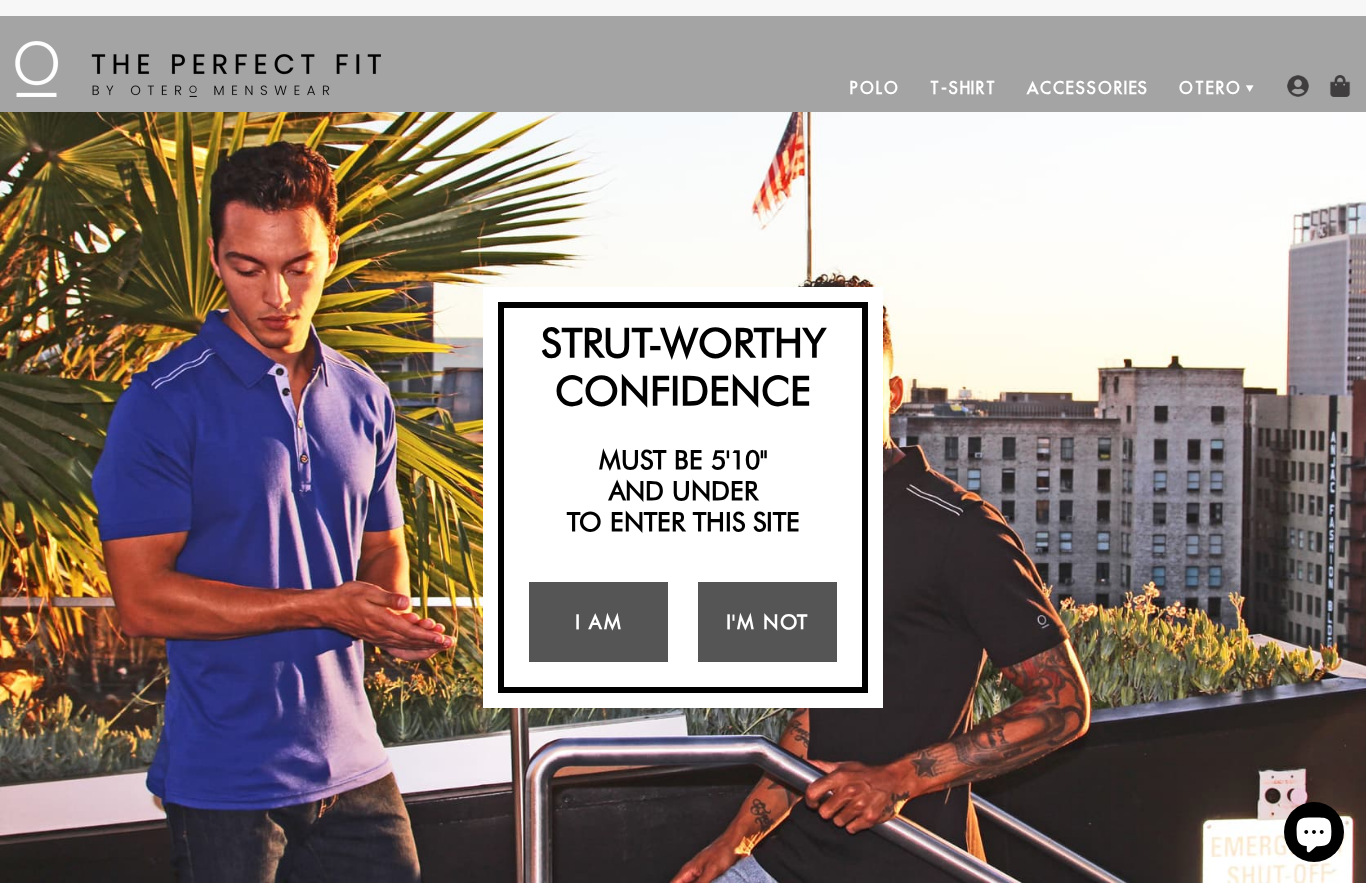 scroll, scrollTop: 0, scrollLeft: 0, axis: both 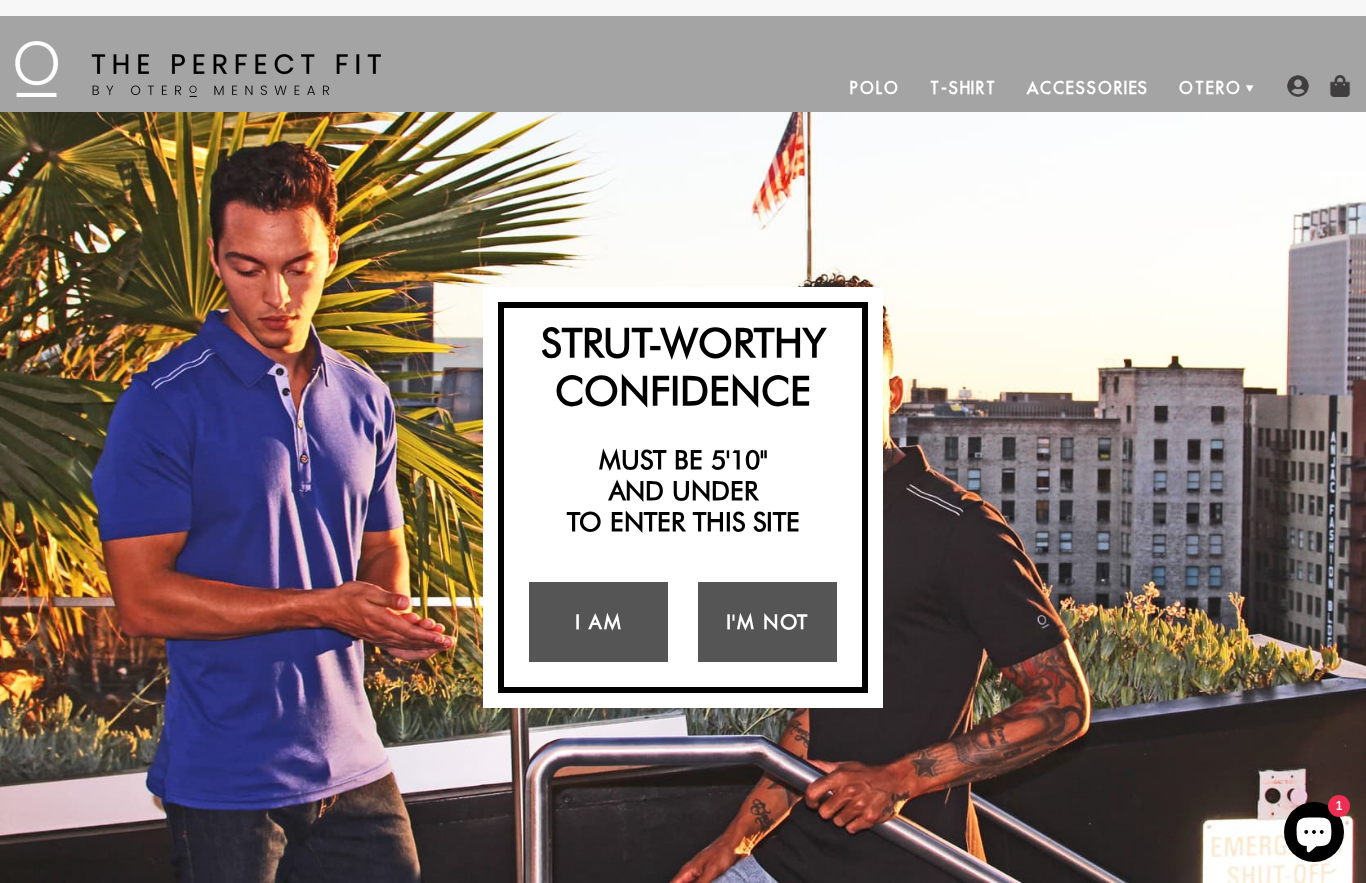 click on "I Am" at bounding box center [598, 622] 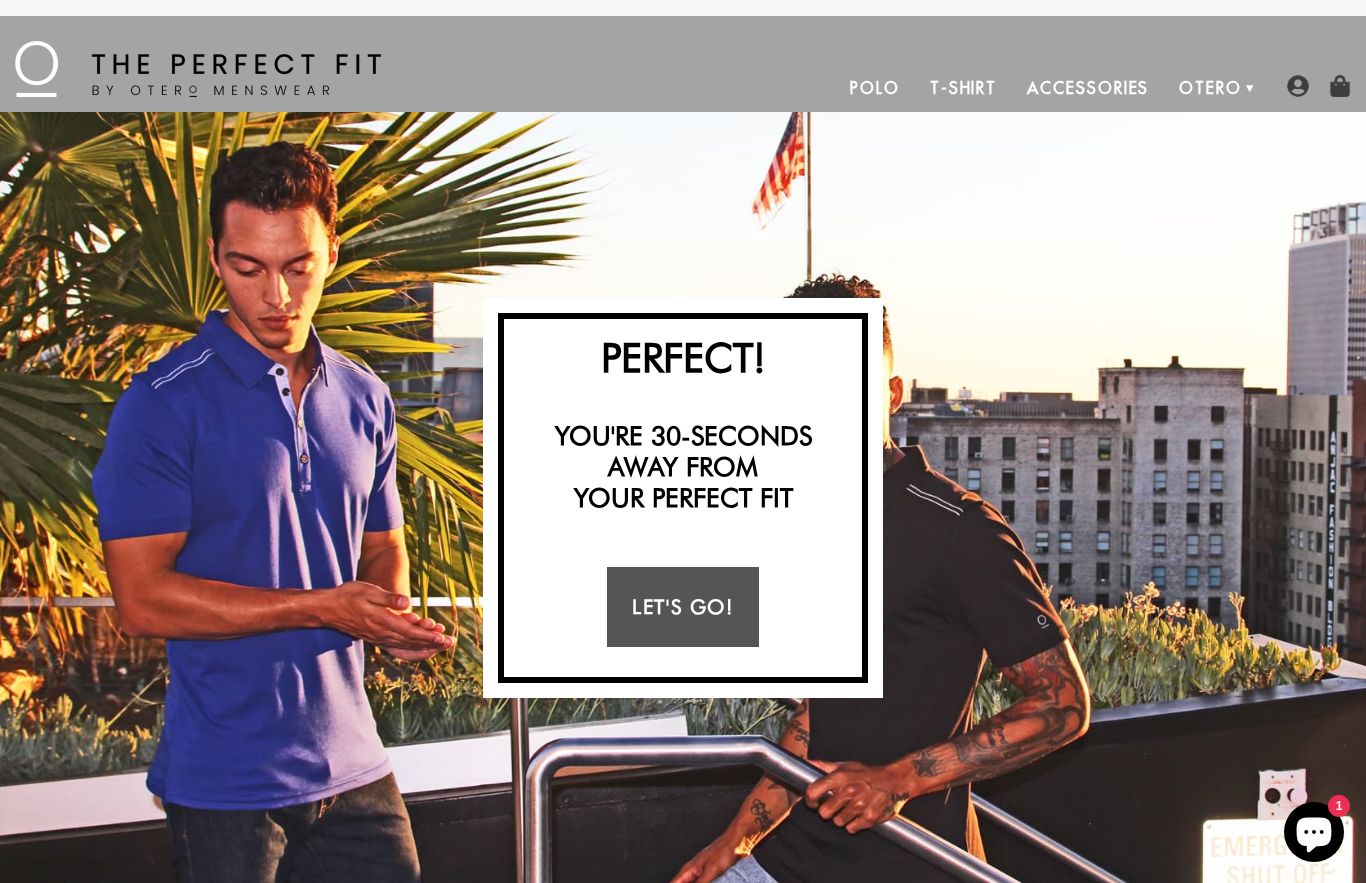 click on "Let's Go!" at bounding box center [682, 607] 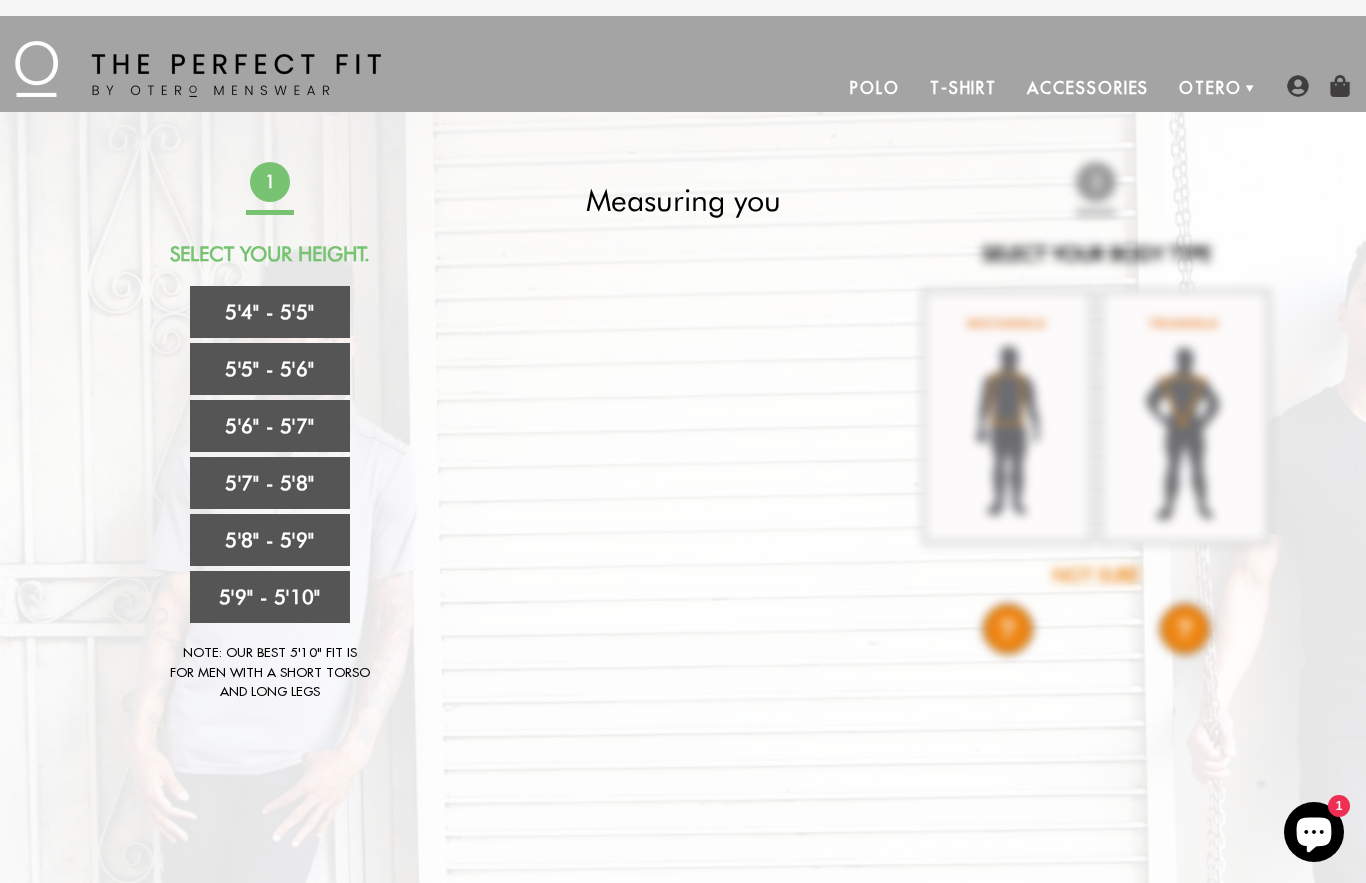 click on "5'4" - 5'5"" at bounding box center (270, 312) 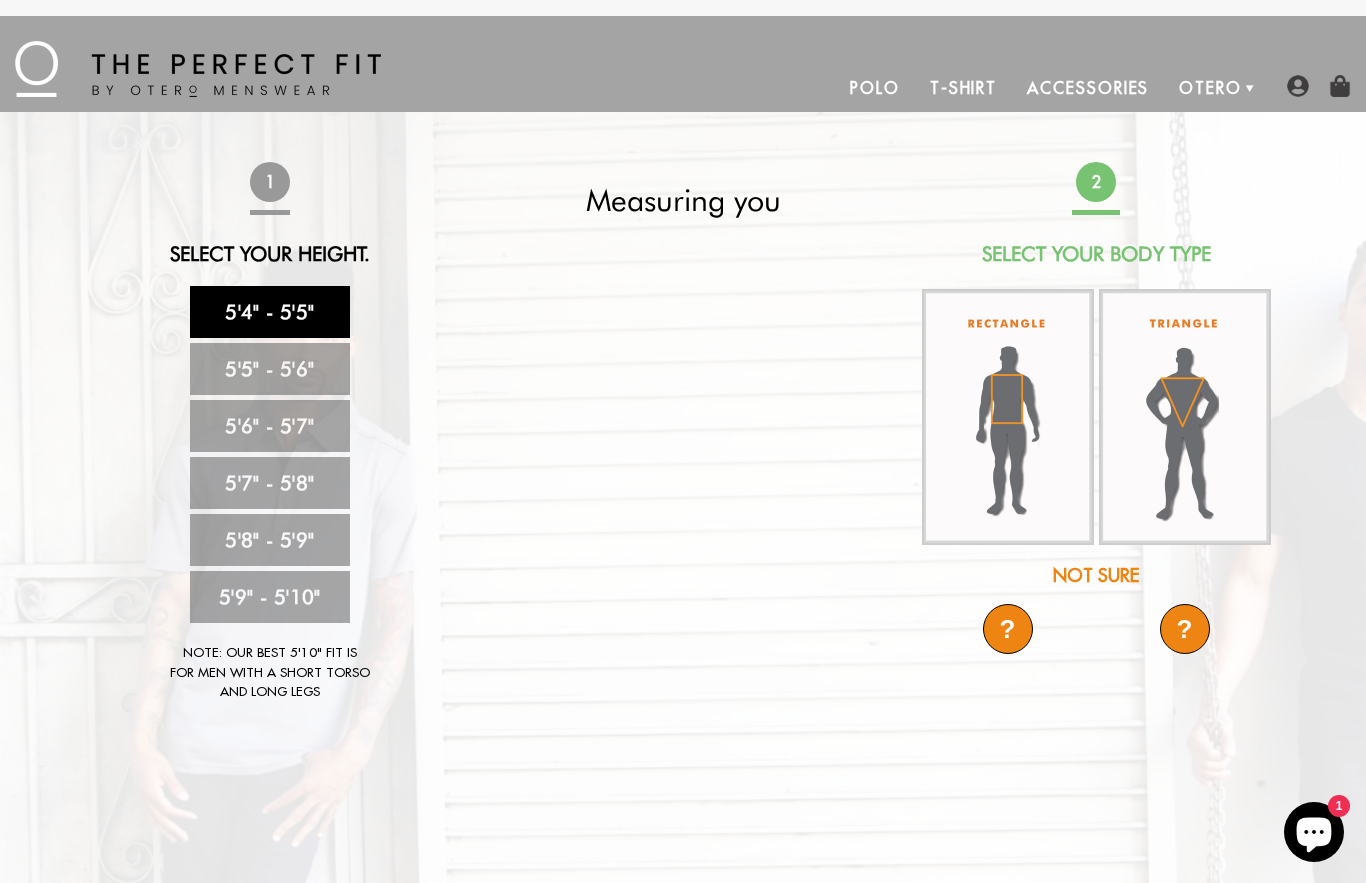 click on "Not Sure" at bounding box center (1096, 575) 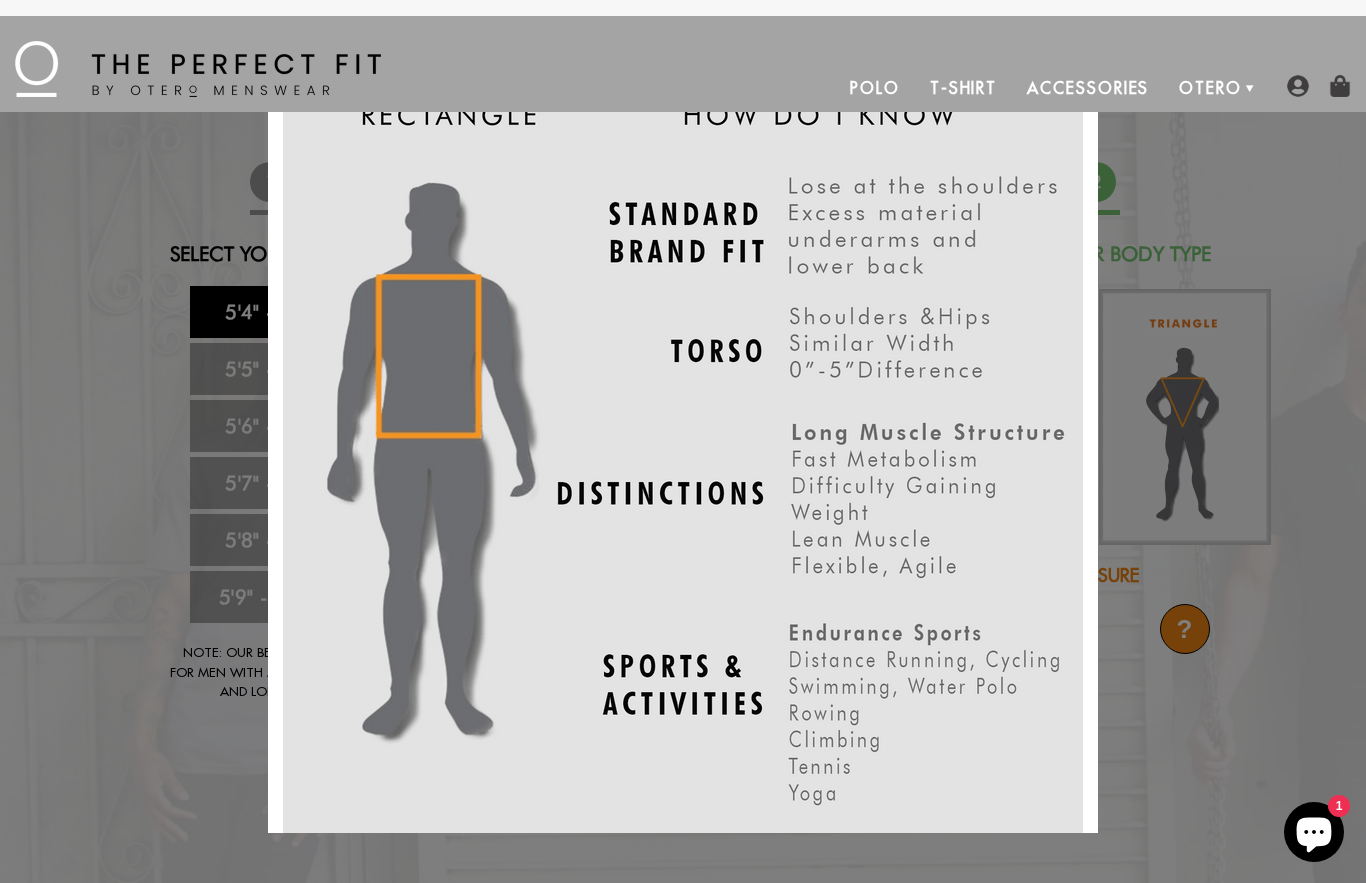 click on "X" at bounding box center [683, 441] 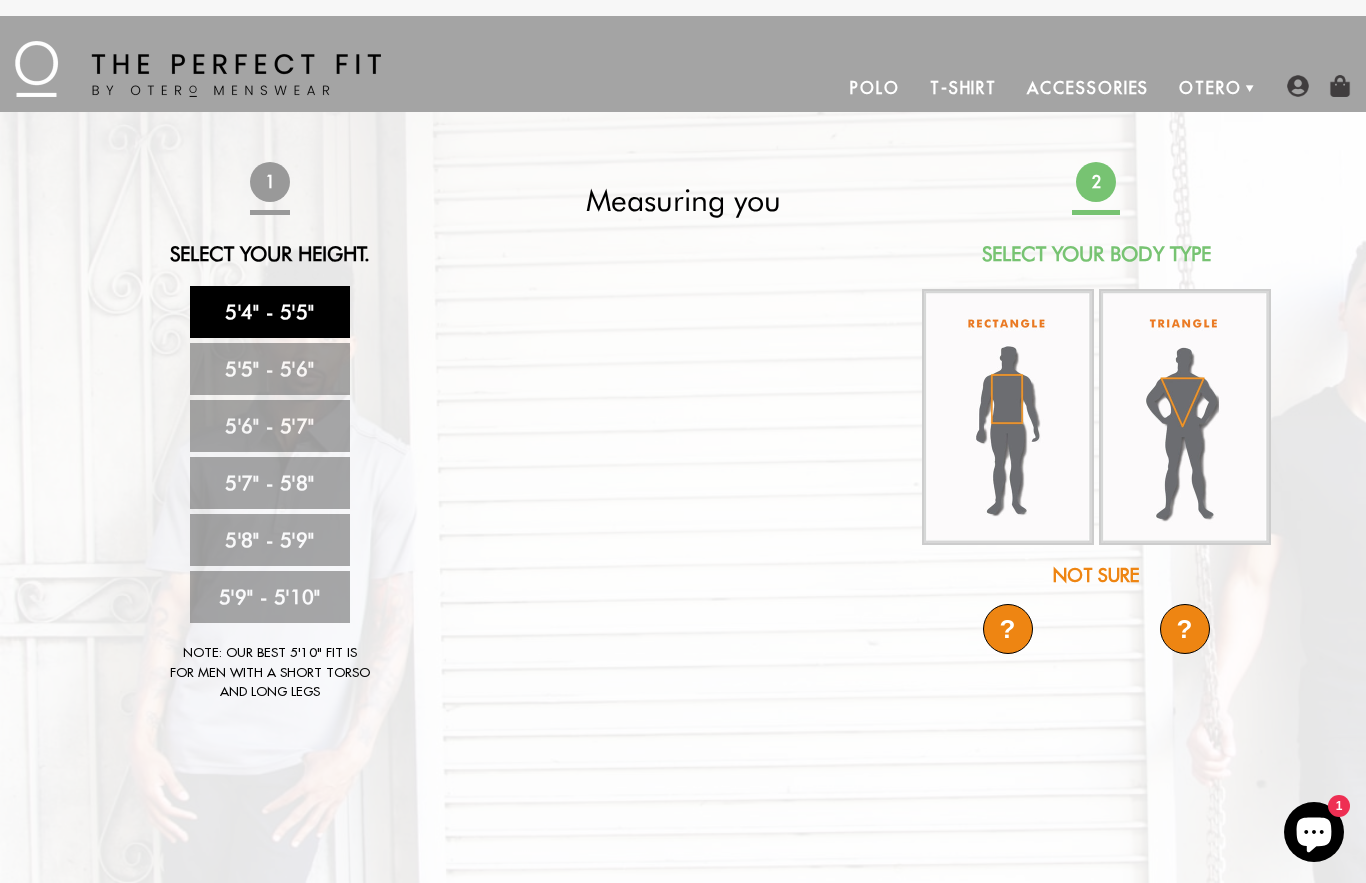 click at bounding box center (1185, 417) 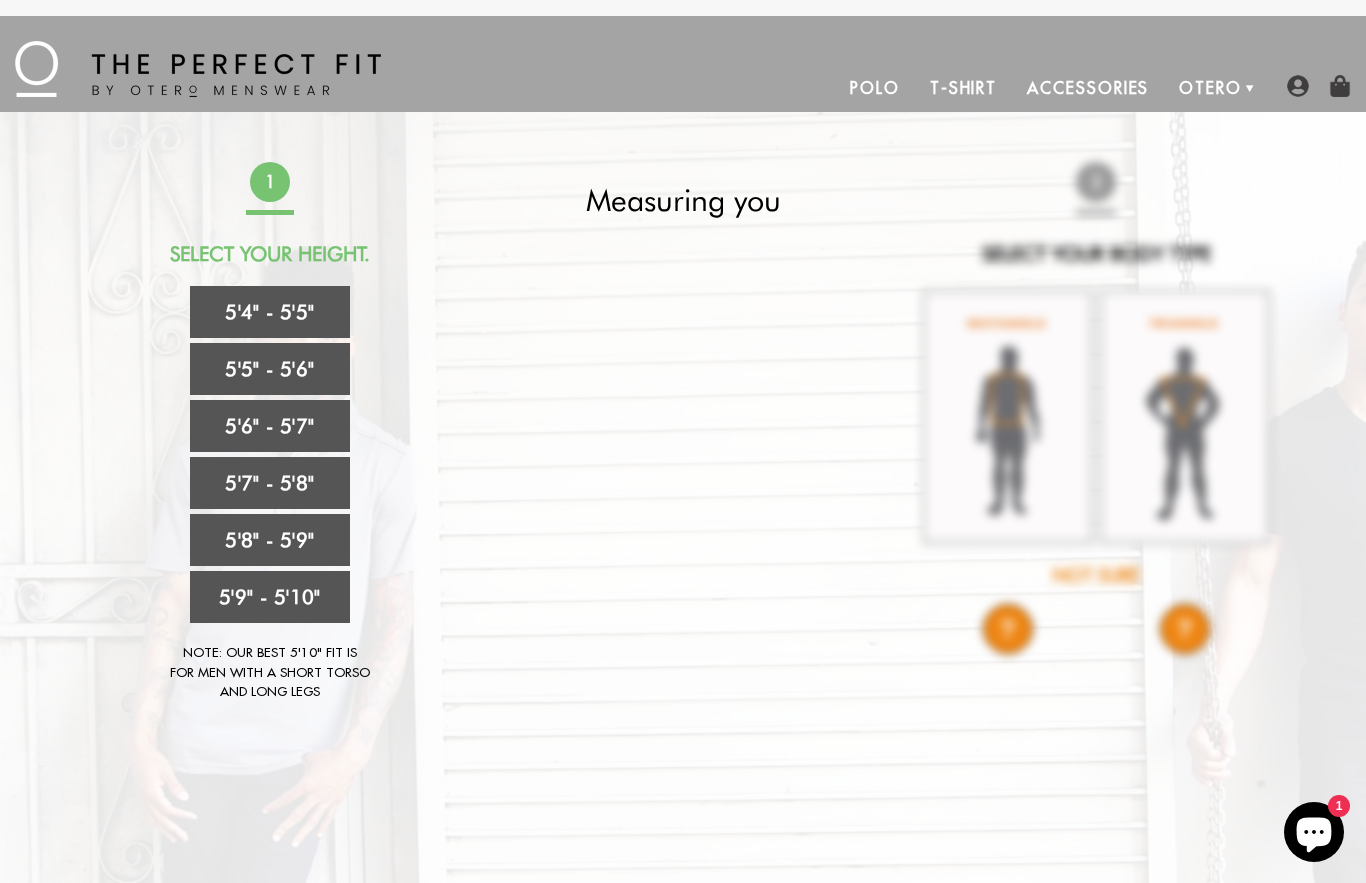 click on "1
Select Your Height.
5'4" - 5'5"
5'5" - 5'6"
5'6" - 5'7"
5'7" - 5'8"
5'8" - 5'9"
5'9" - 5'10"
Note: Our best 5'10" fit is for men with a short torso and long legs
Measuring you
2
Select Your Body Type
Not Sure
?
?
X
X" at bounding box center (683, 442) 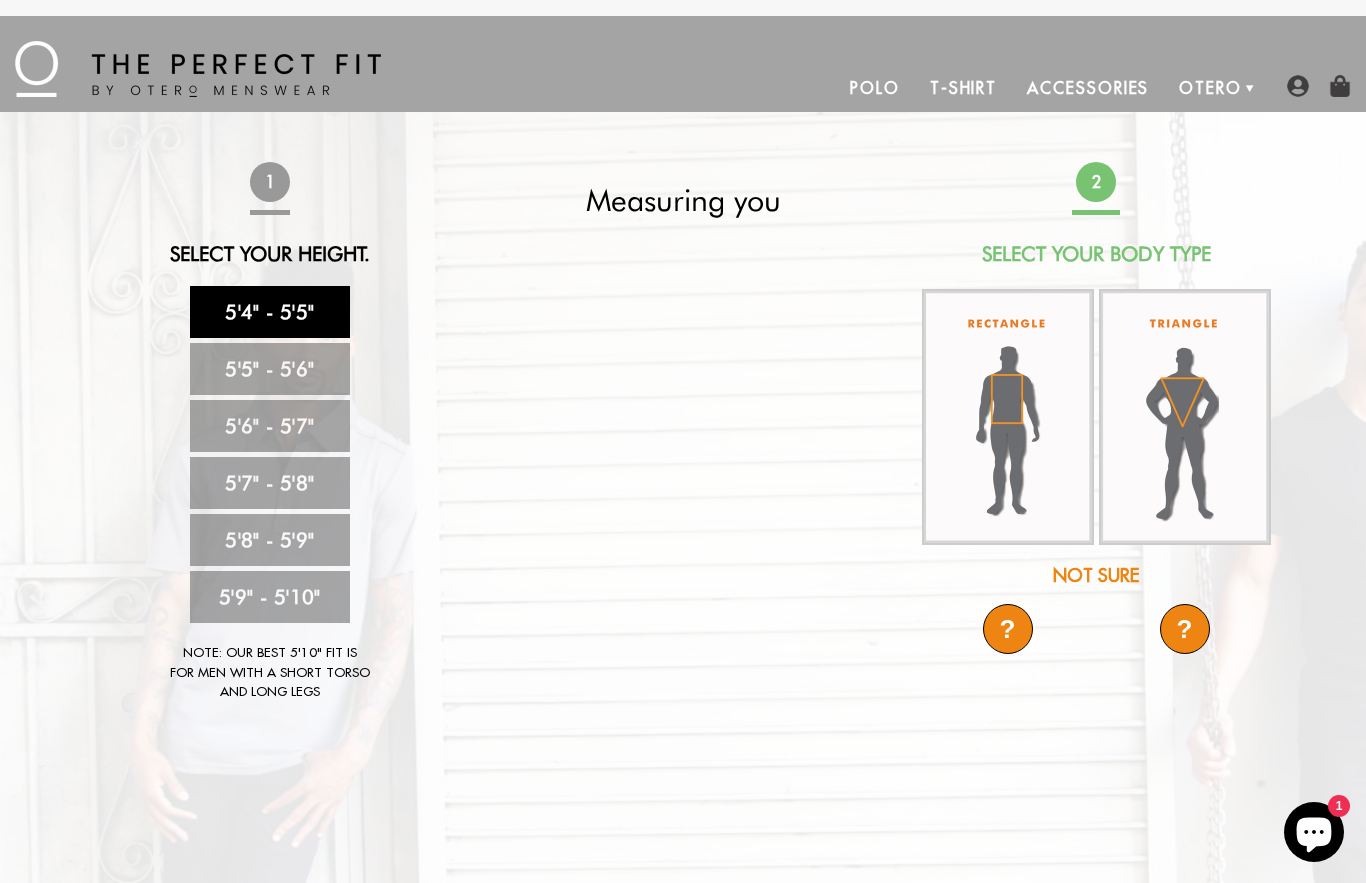 click on "?" at bounding box center (1185, 629) 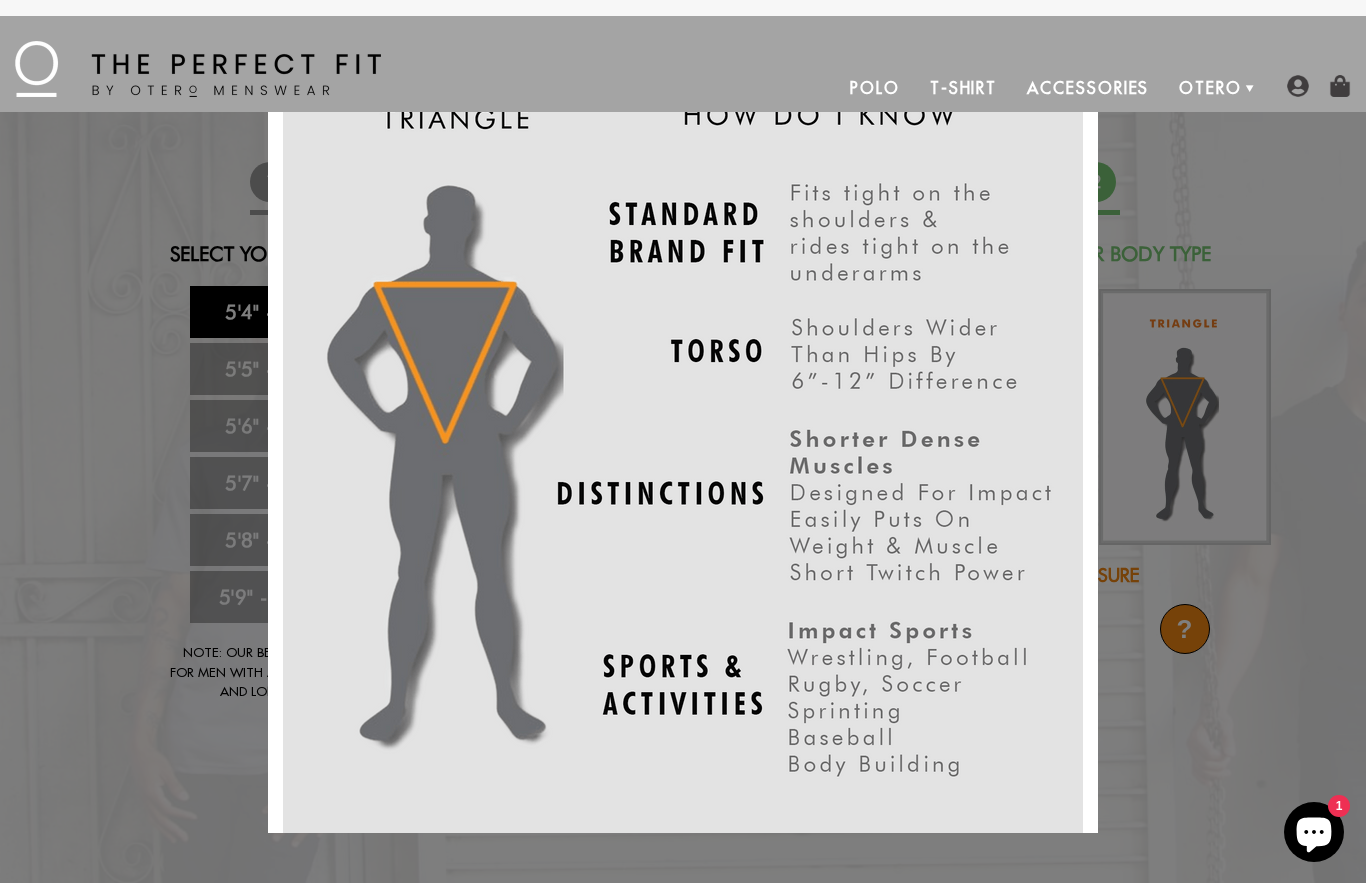 click on "X" at bounding box center (683, 441) 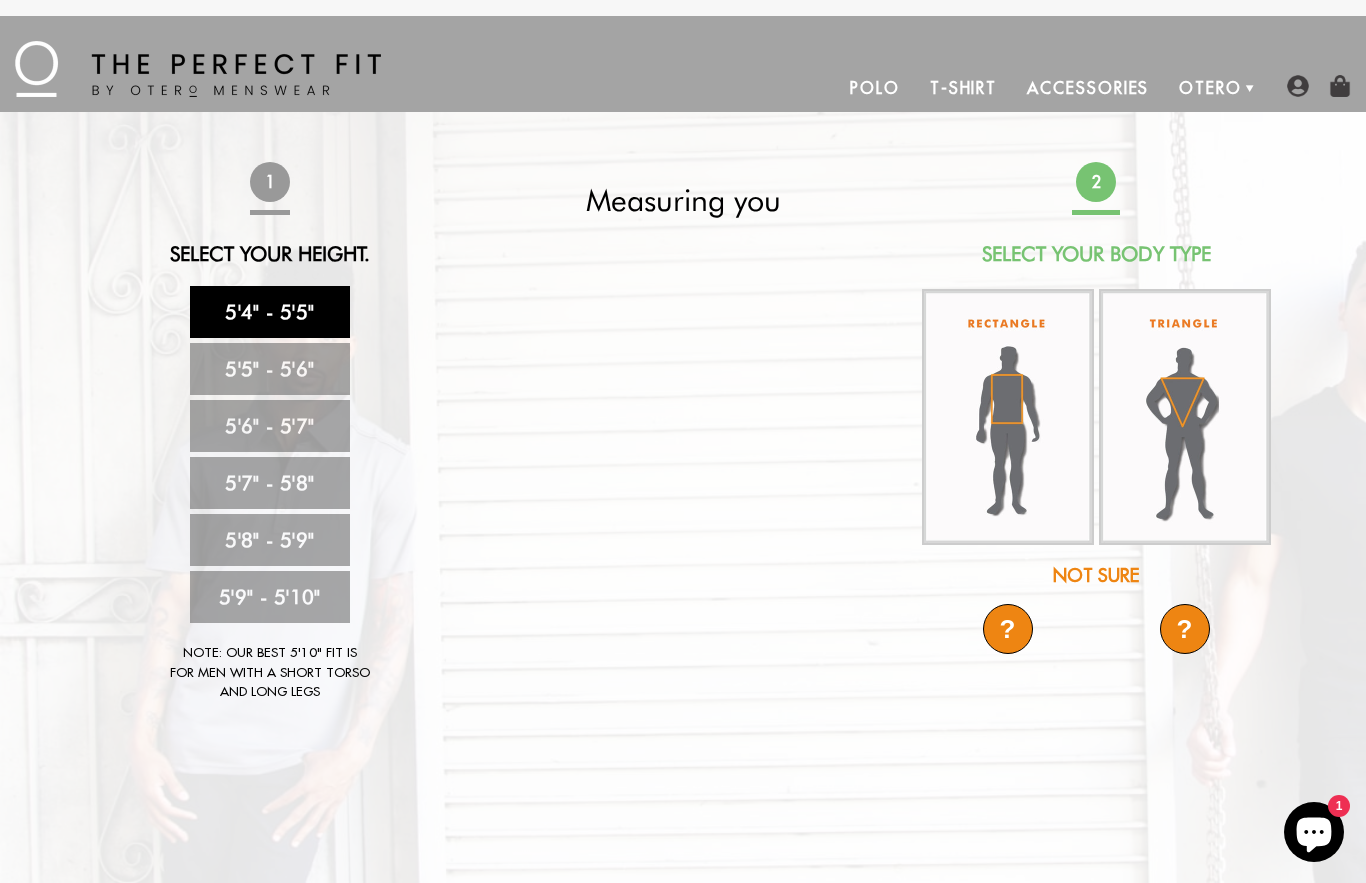 click at bounding box center (1008, 417) 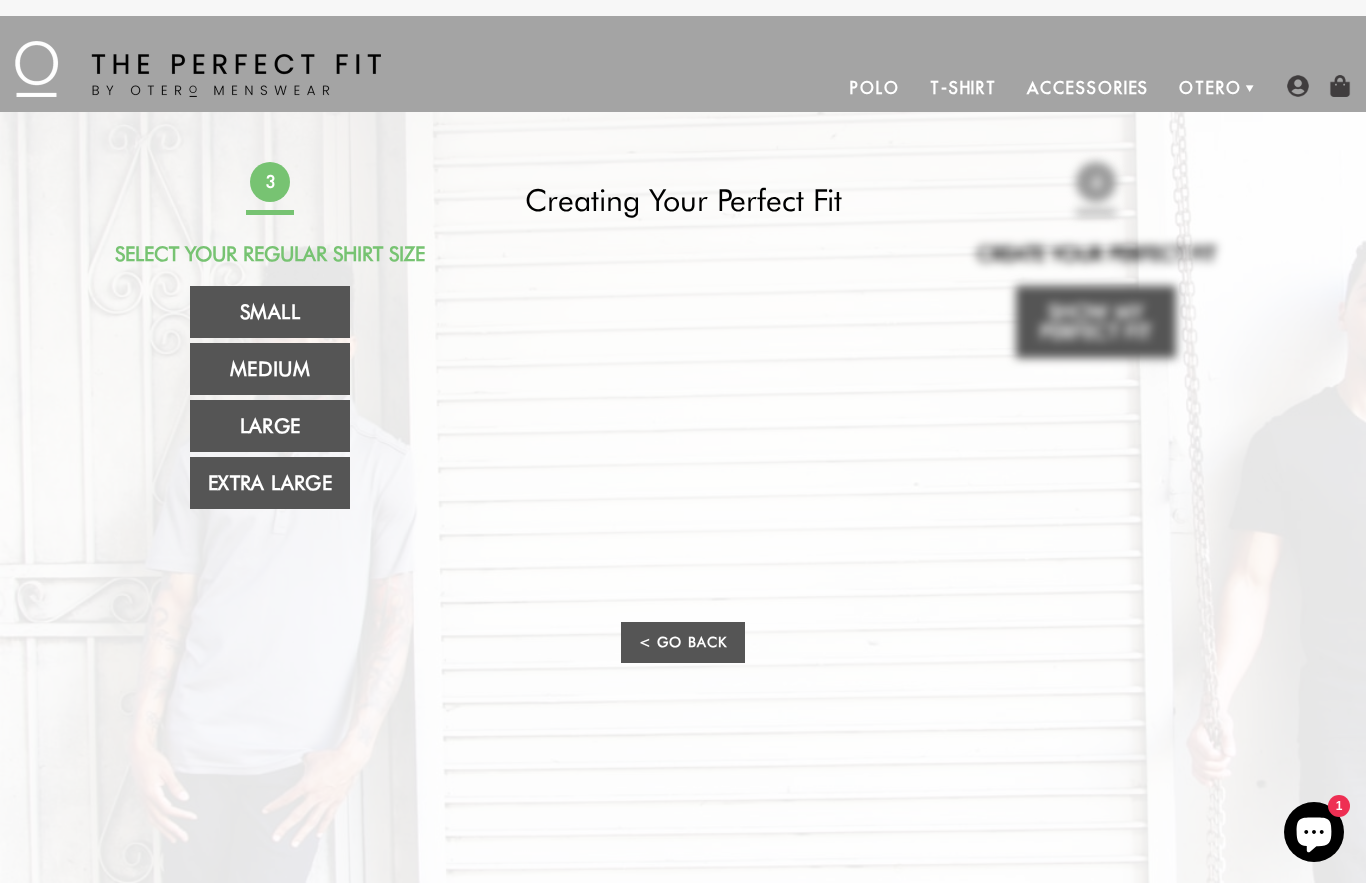 click on "Small" at bounding box center [270, 312] 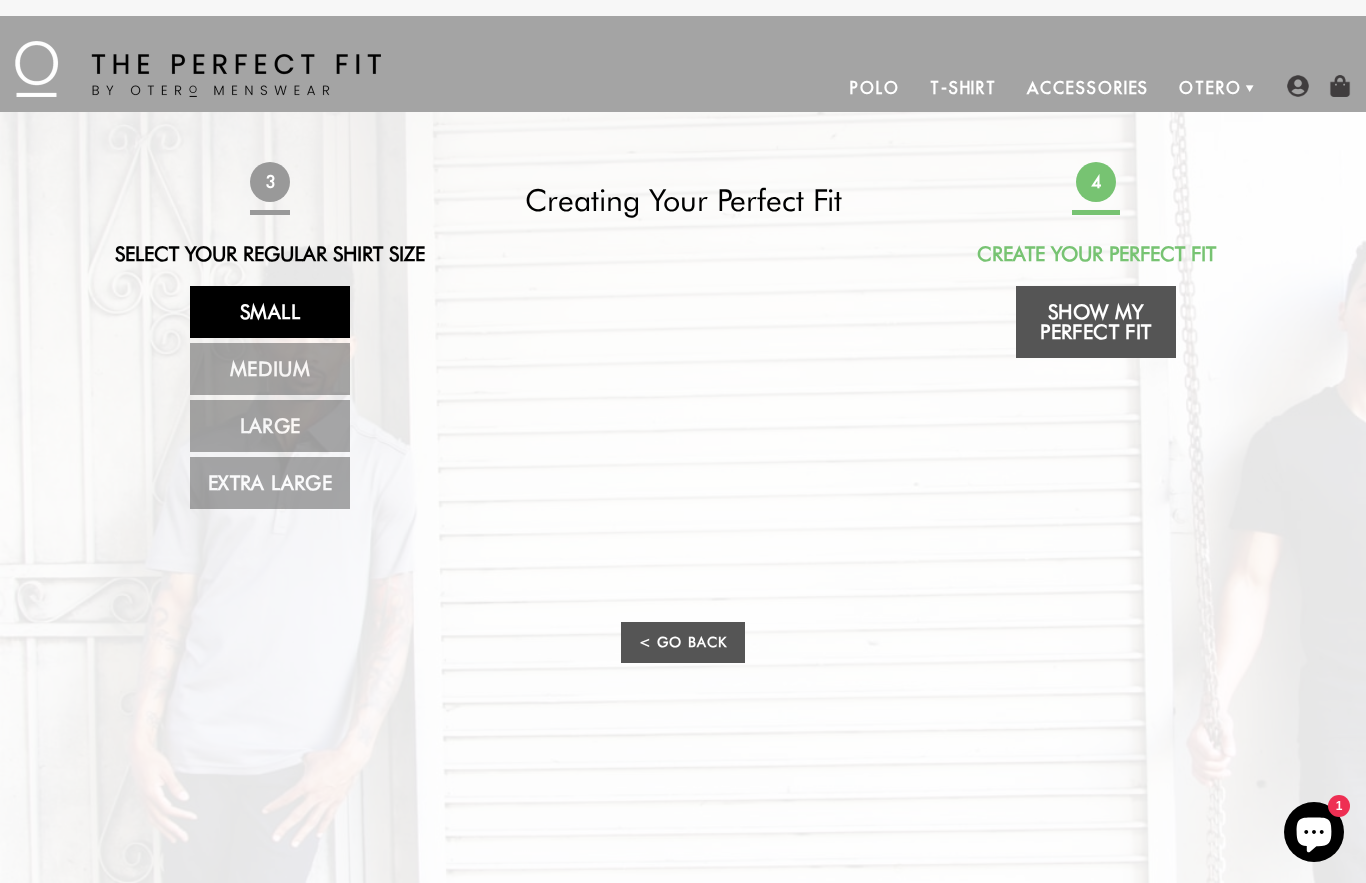click on "Show My Perfect Fit" at bounding box center [1096, 322] 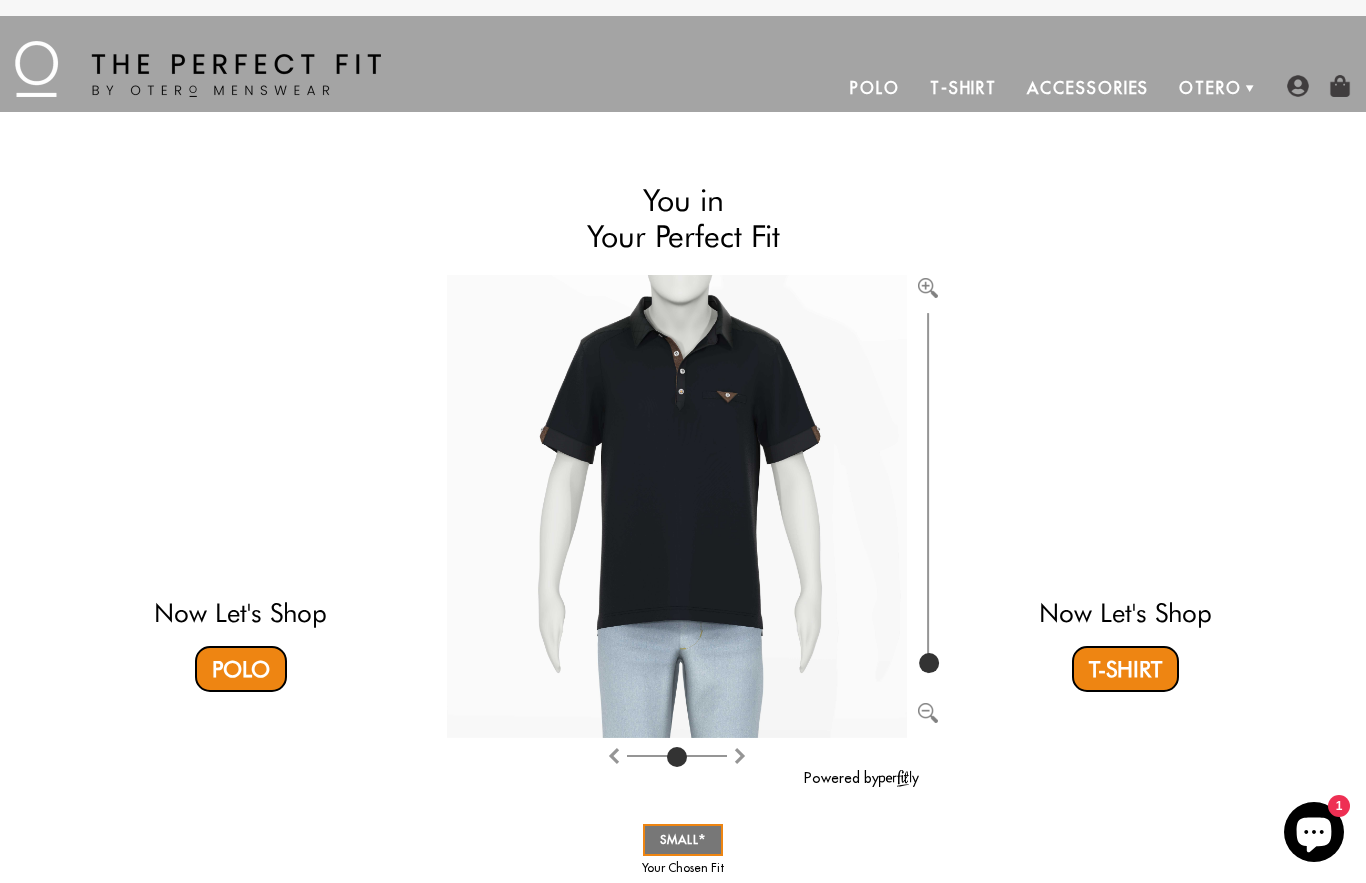 click on "T-Shirt" at bounding box center [1125, 669] 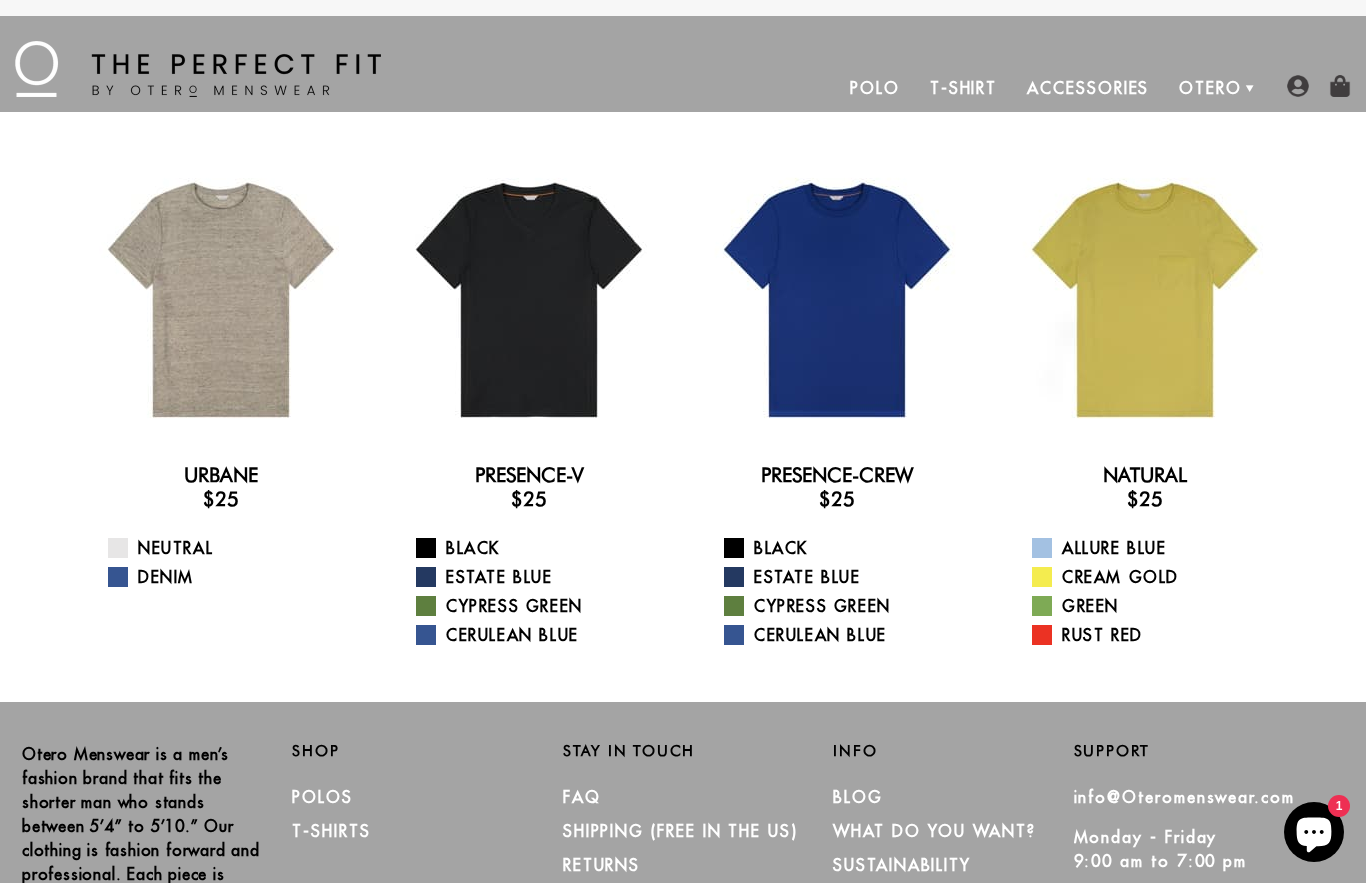 scroll, scrollTop: 0, scrollLeft: 0, axis: both 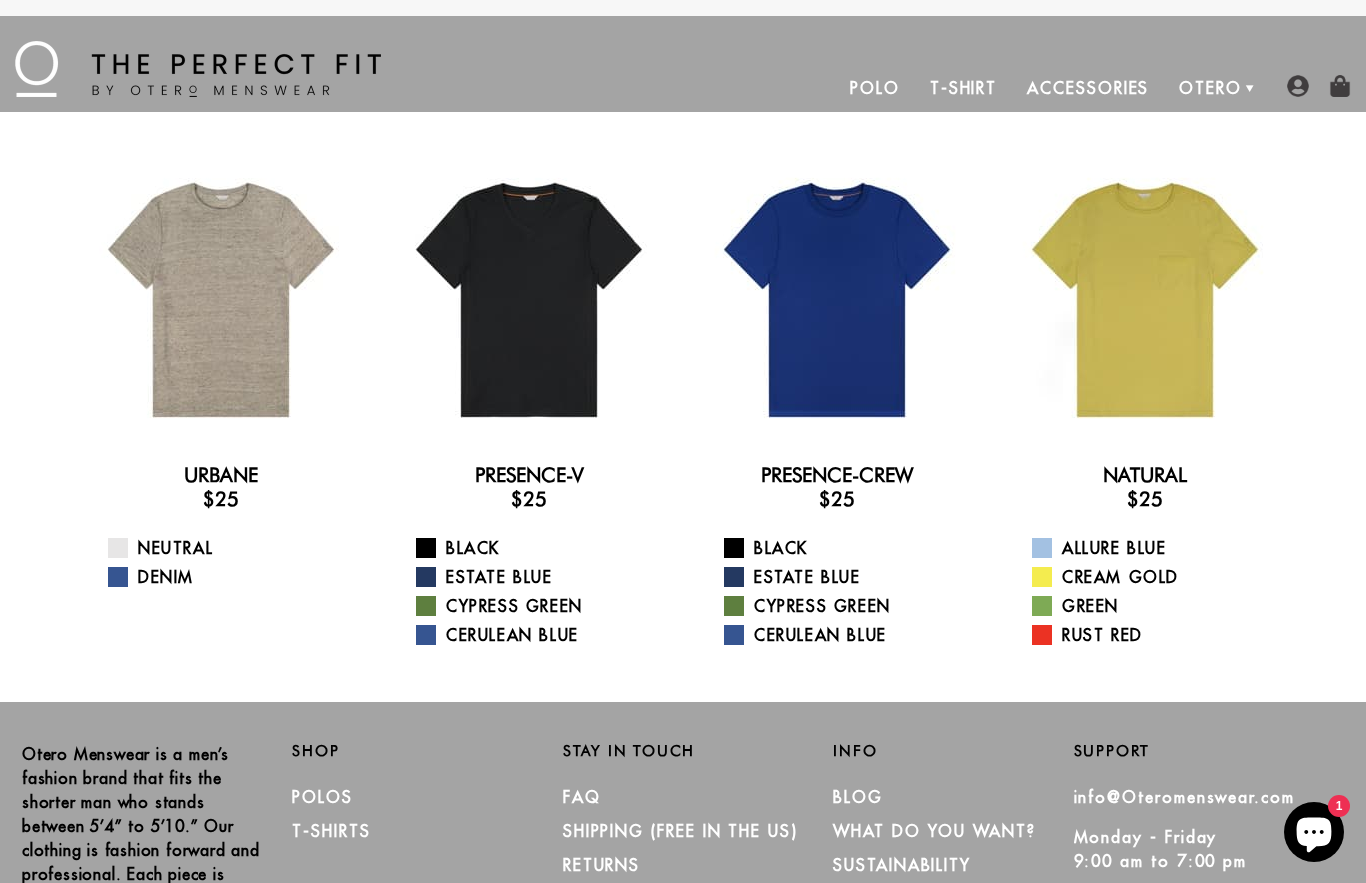 click on "Allure Blue" at bounding box center (1157, 548) 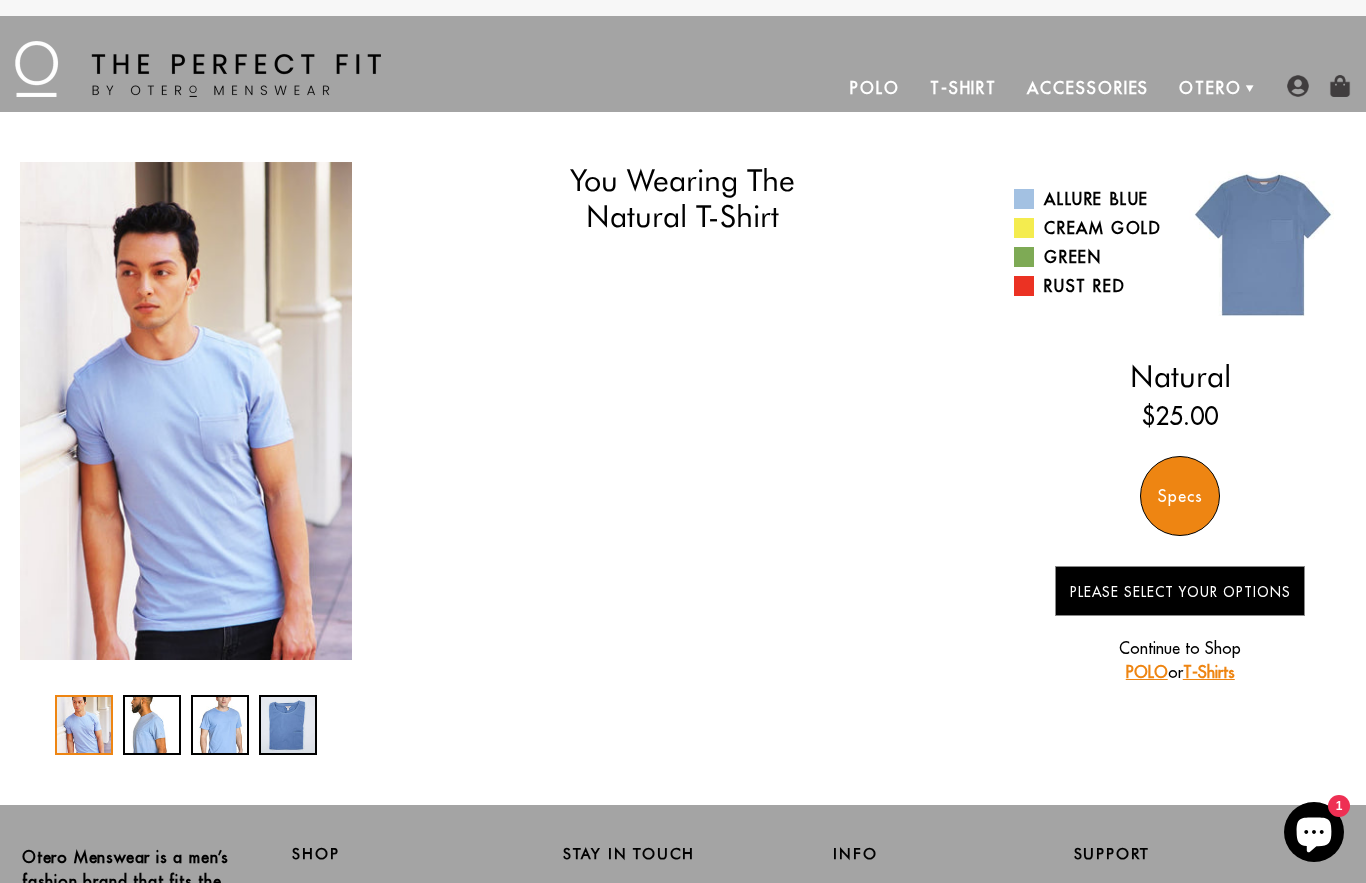 scroll, scrollTop: 0, scrollLeft: 0, axis: both 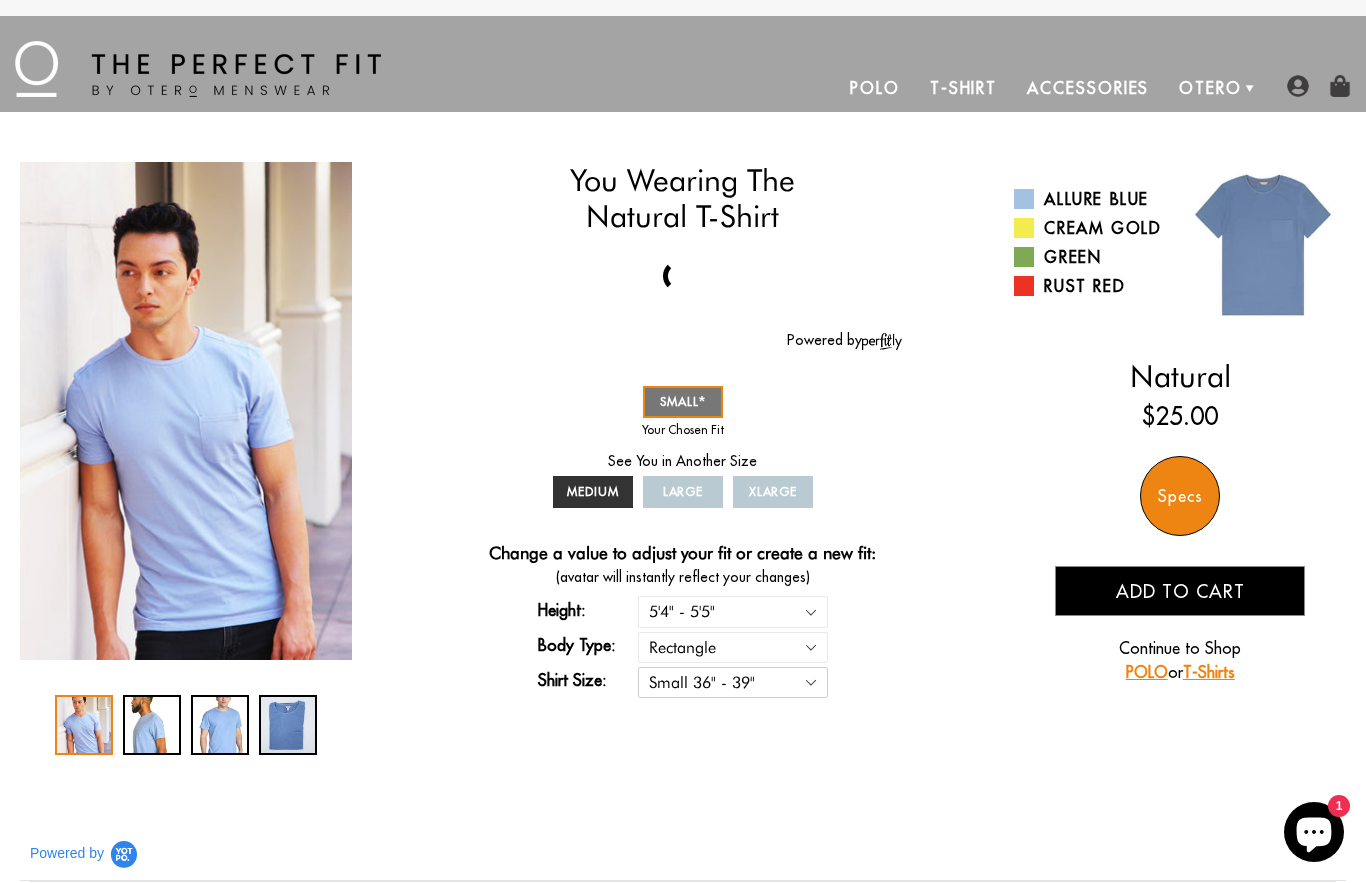 click on "Small 36" - 39" Medium 40" - 43" Large 44" - 47" Extra Large 48" - 50"" at bounding box center (733, 682) 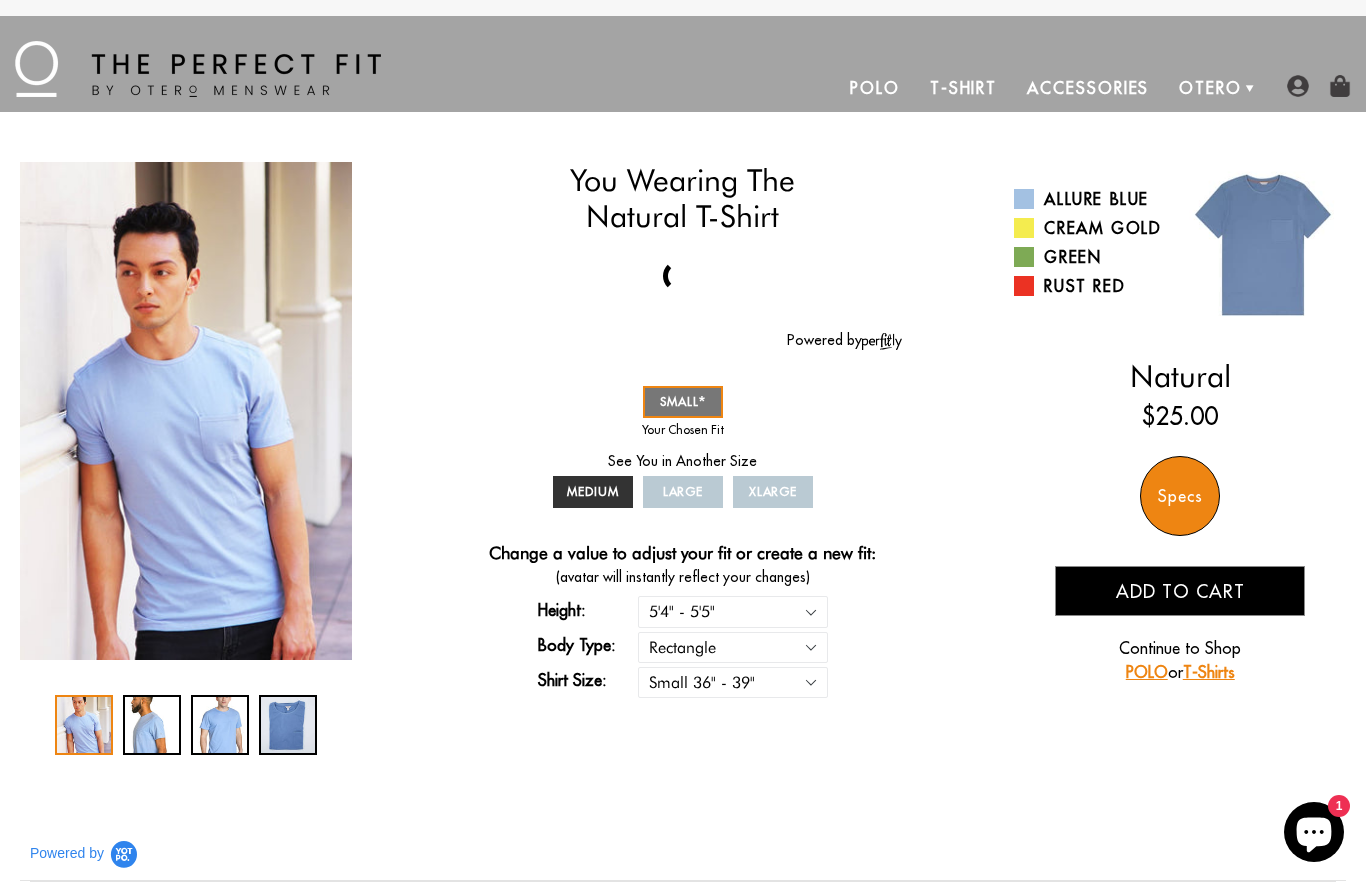 click on "Cream Gold" at bounding box center [1089, 228] 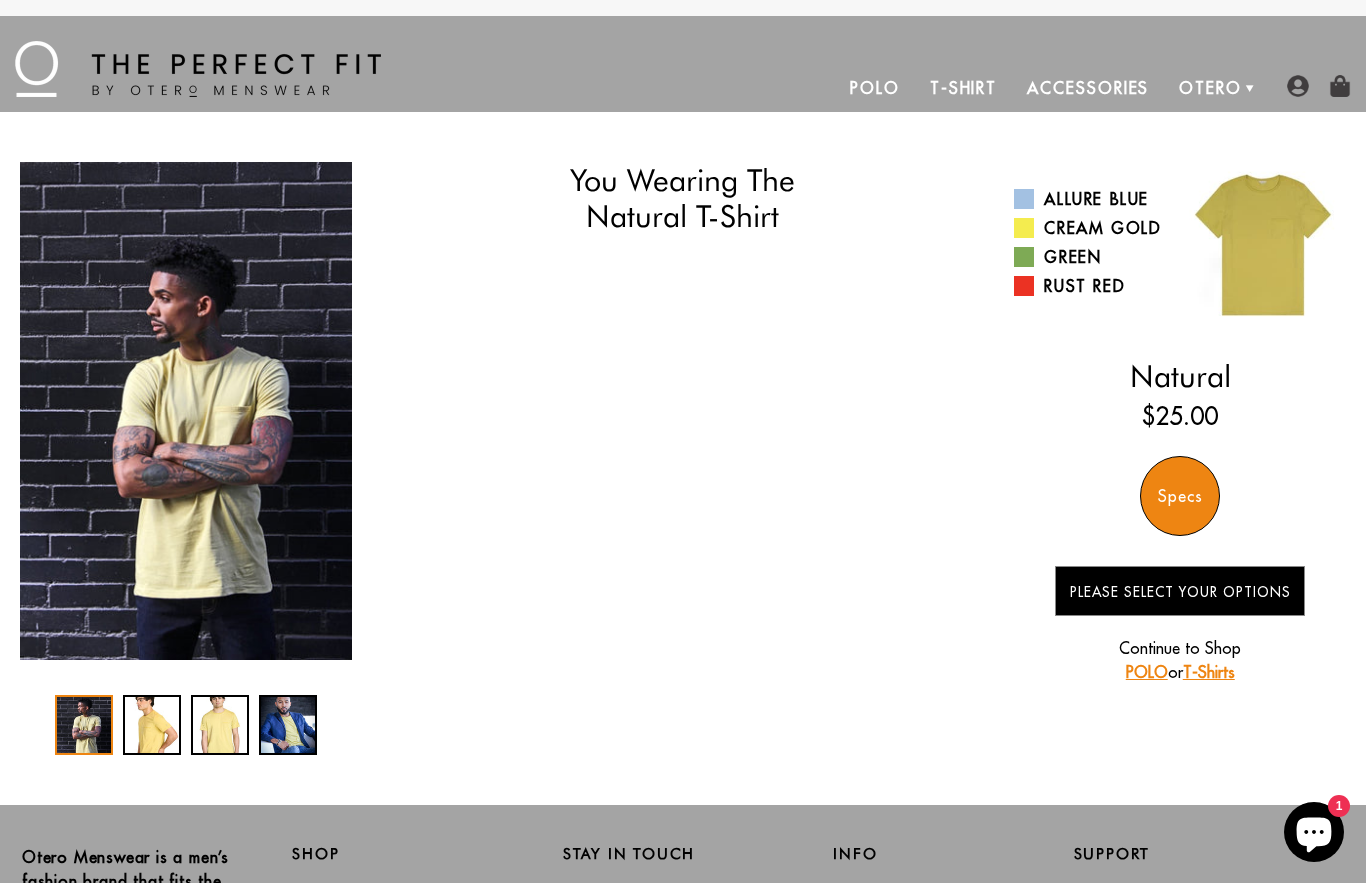 scroll, scrollTop: 0, scrollLeft: 0, axis: both 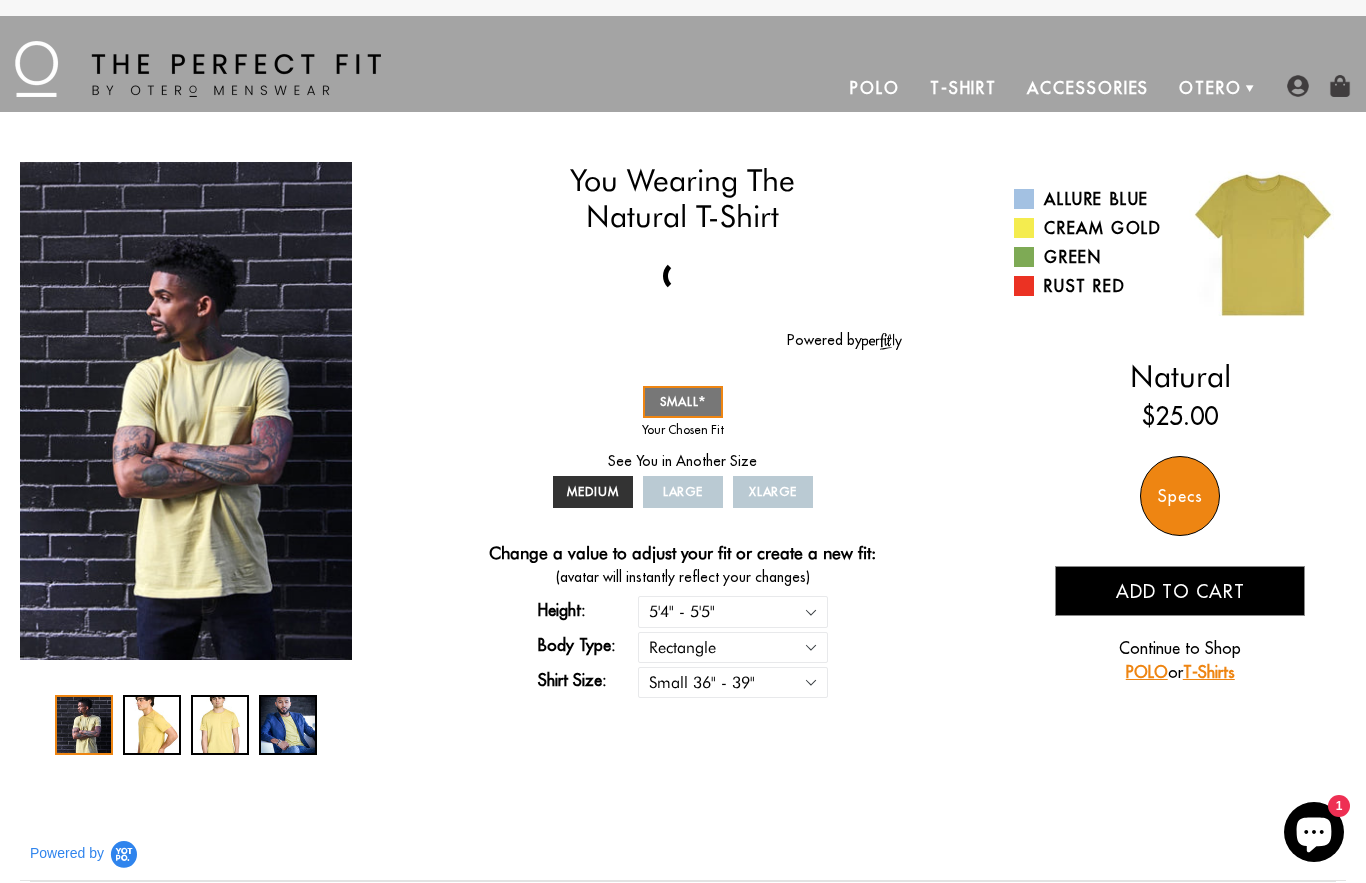 click at bounding box center (152, 725) 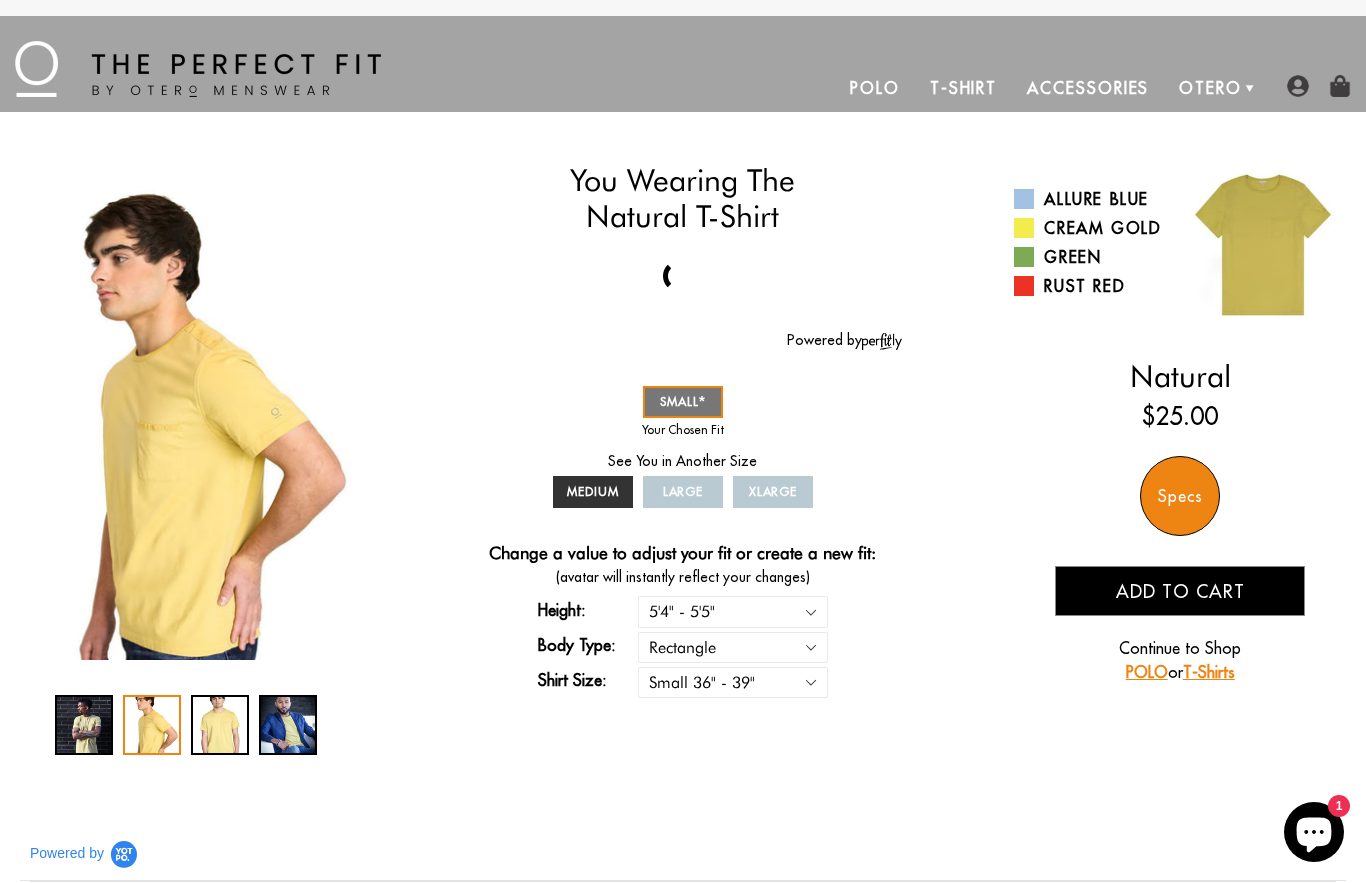 click at bounding box center (220, 725) 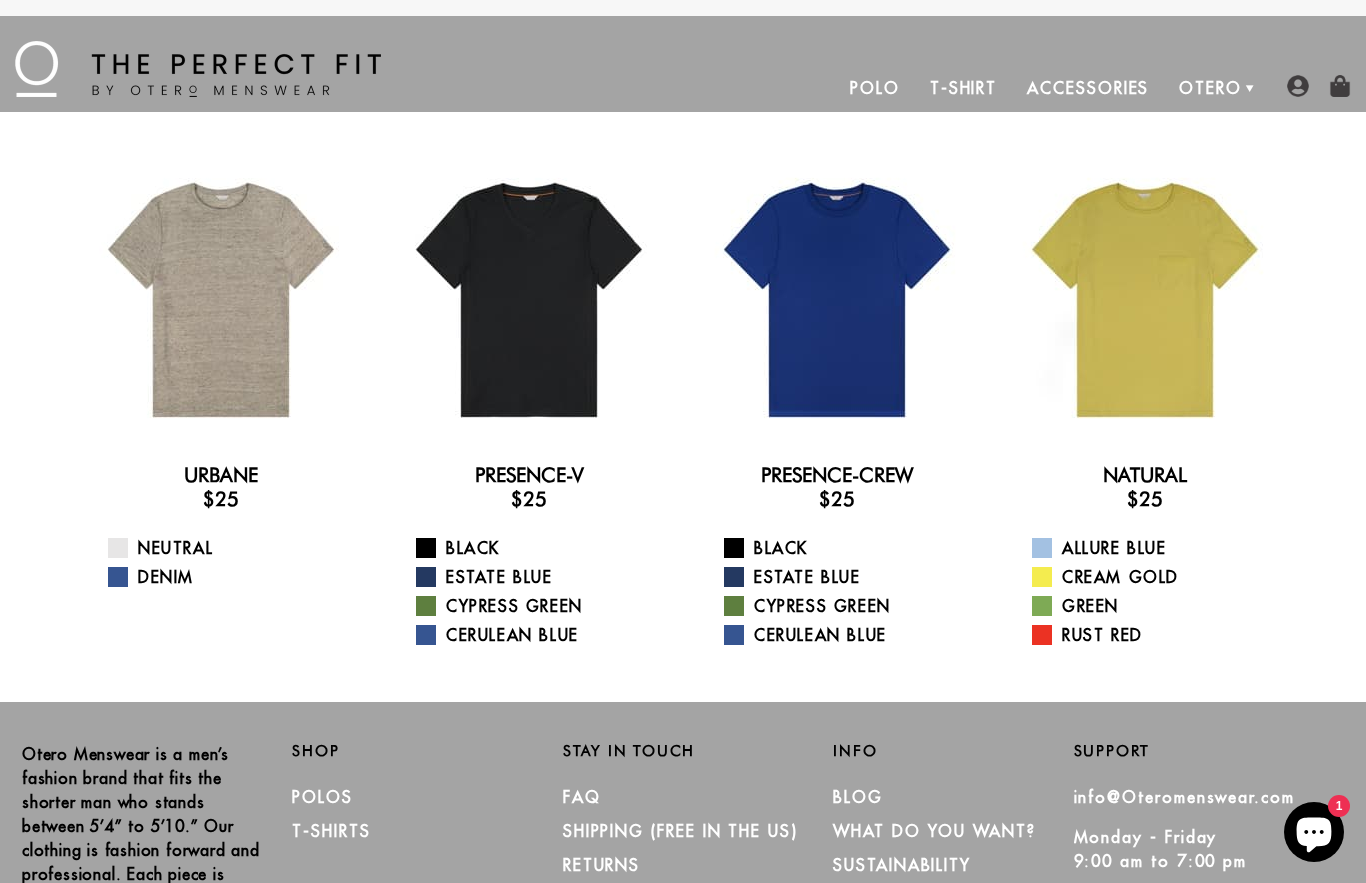 scroll, scrollTop: 0, scrollLeft: 0, axis: both 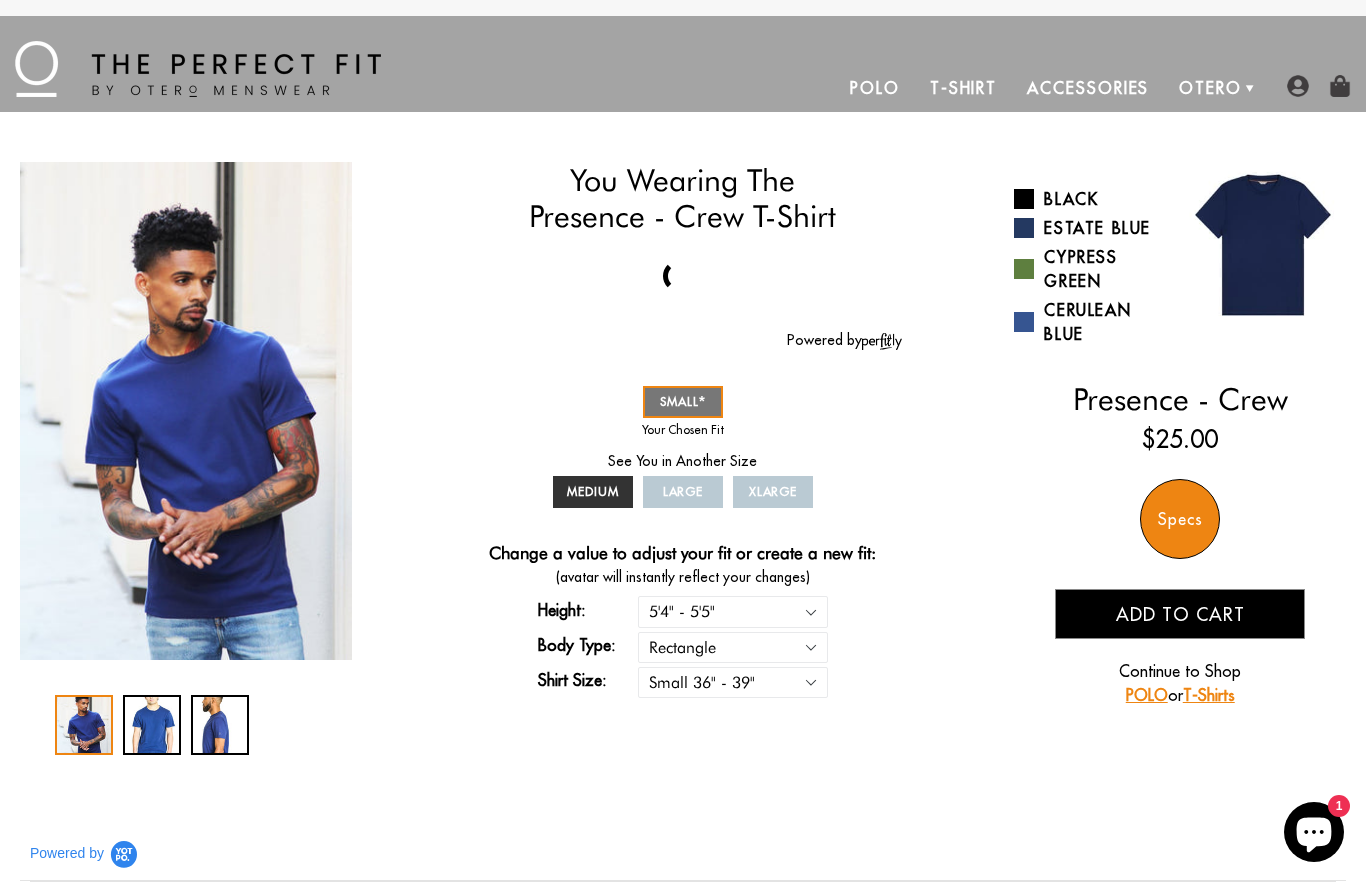 click on "Estate Blue" at bounding box center [1089, 228] 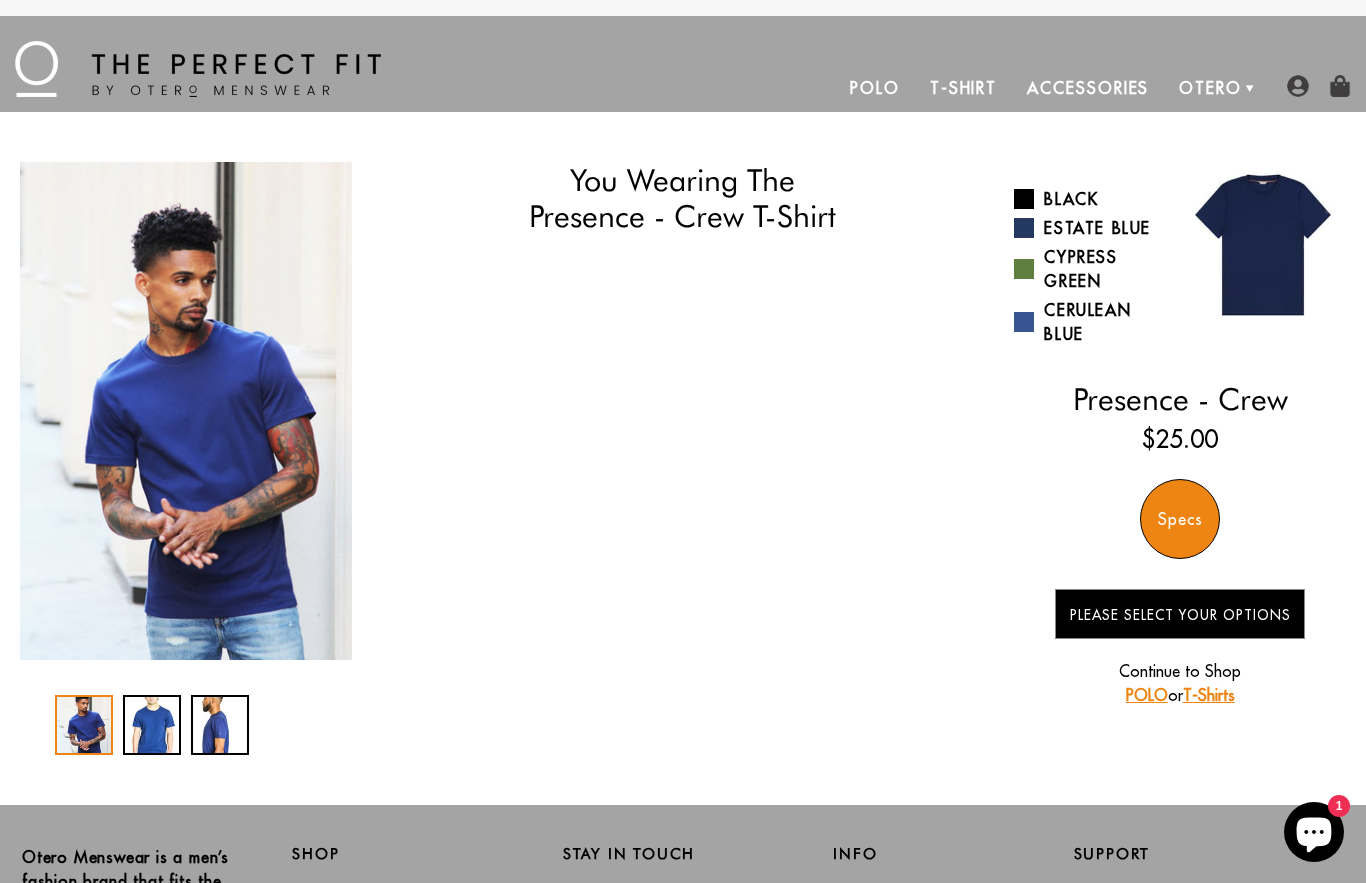scroll, scrollTop: 0, scrollLeft: 0, axis: both 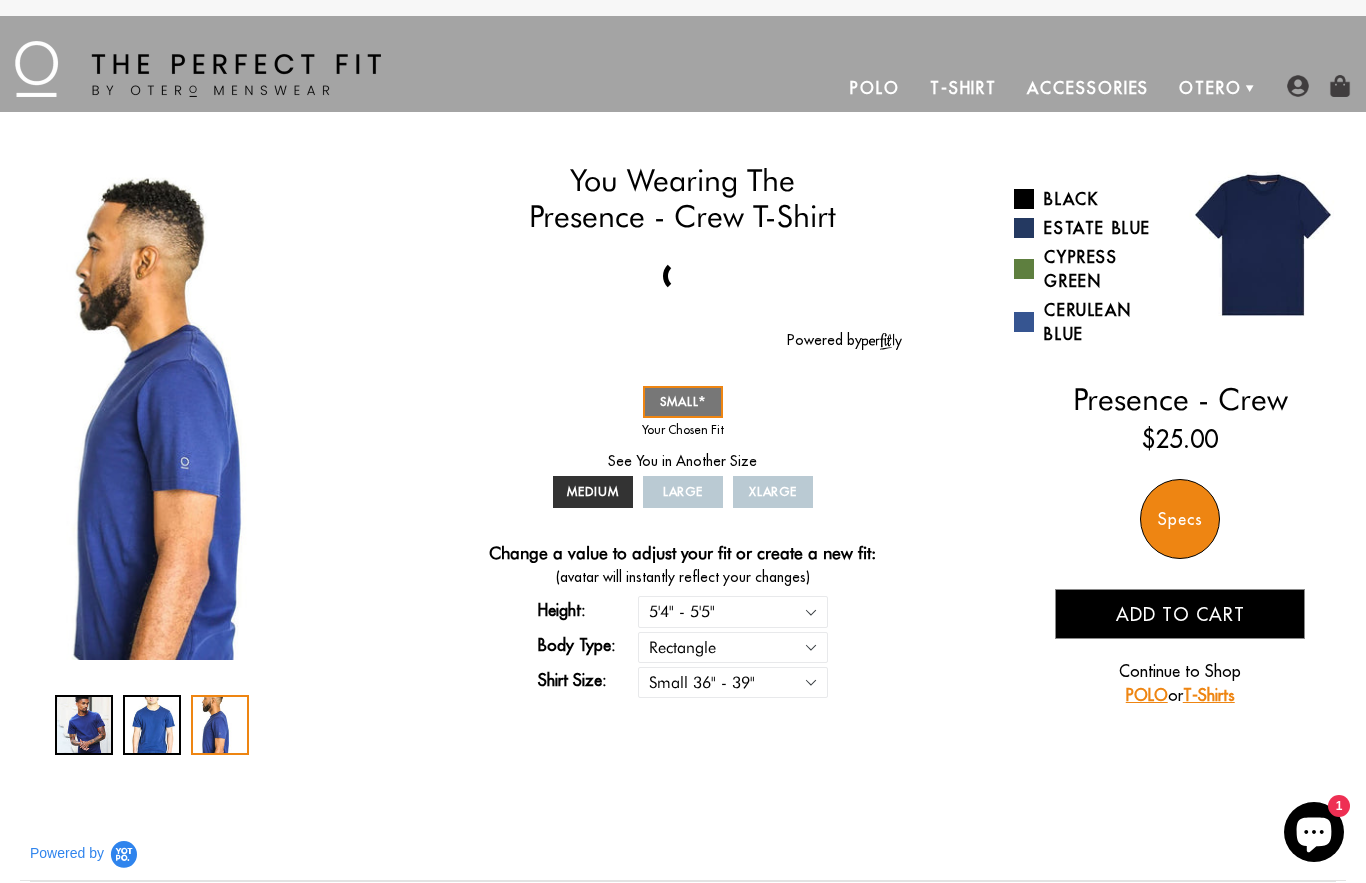 click at bounding box center (220, 725) 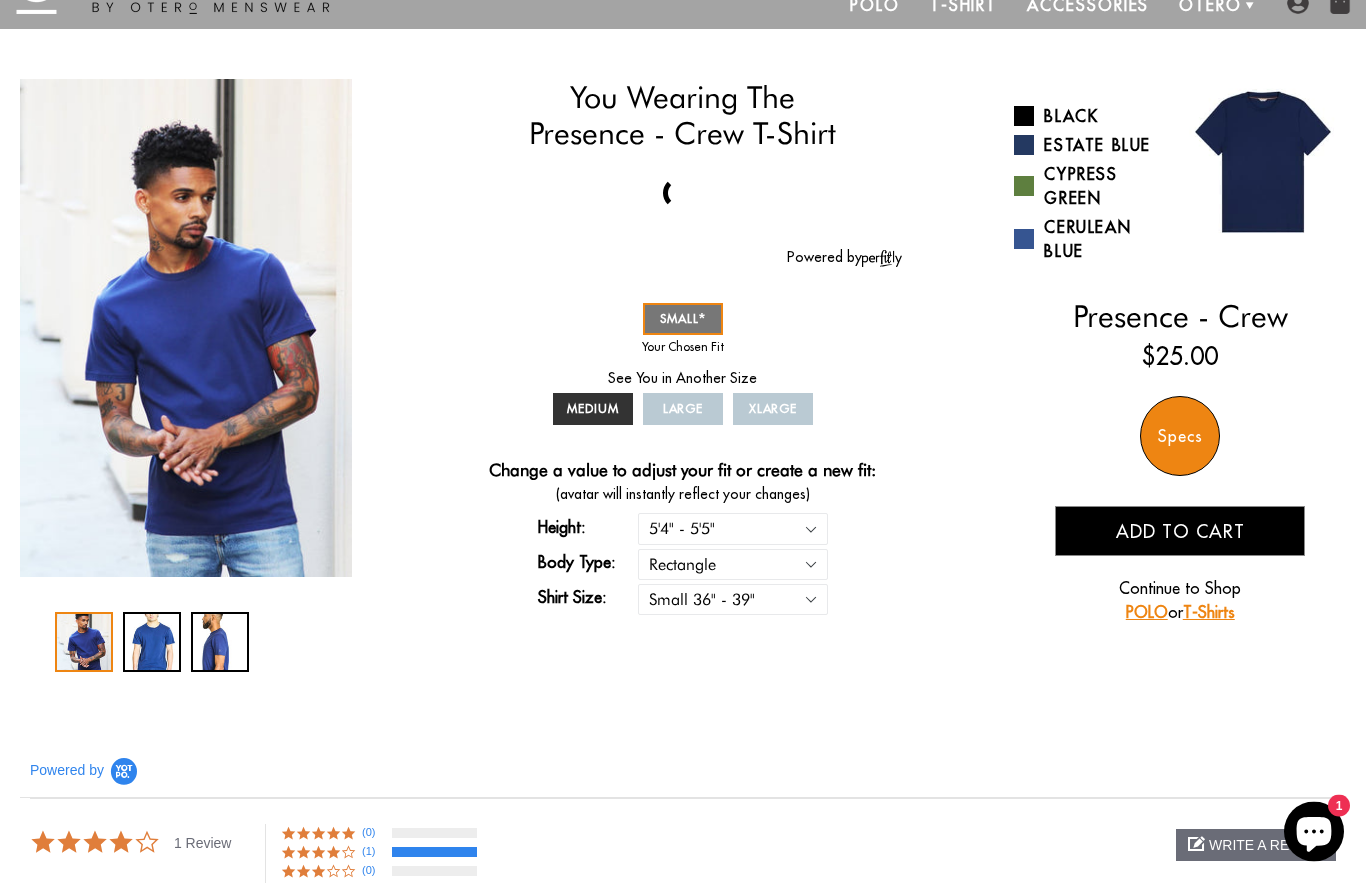 scroll, scrollTop: 0, scrollLeft: 0, axis: both 